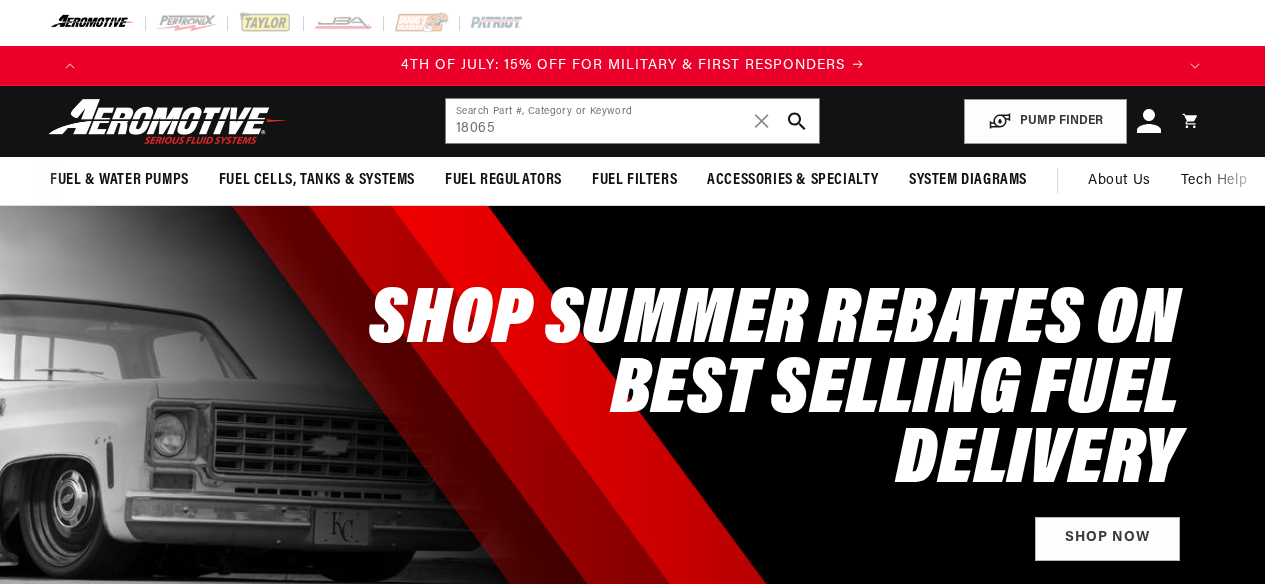 scroll, scrollTop: 0, scrollLeft: 0, axis: both 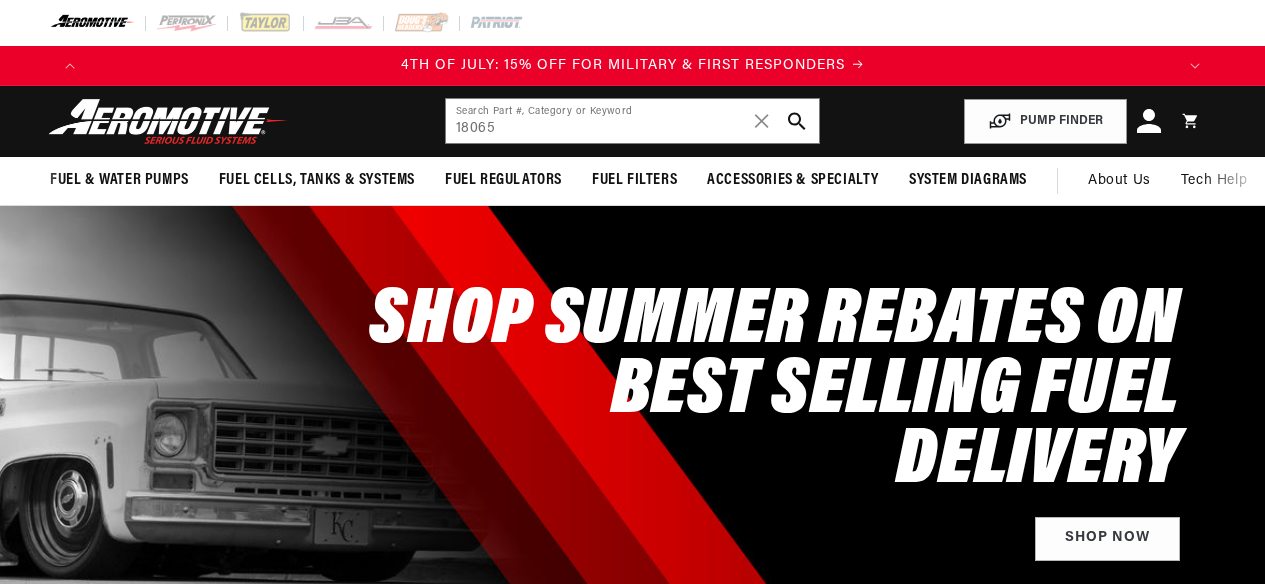type on "18065" 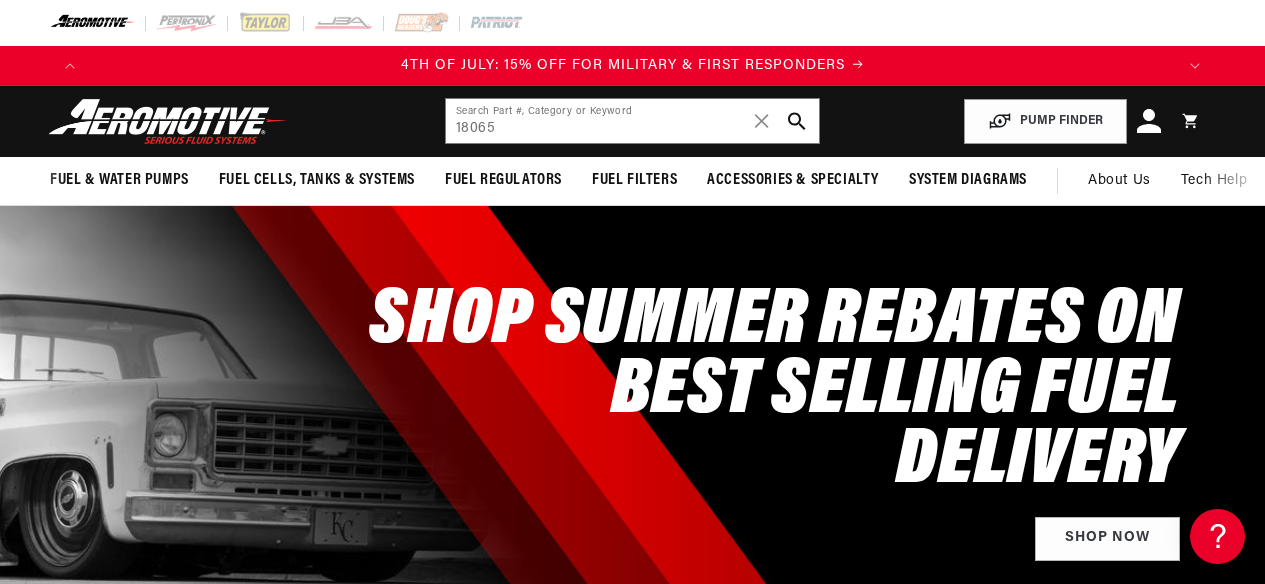 scroll, scrollTop: 0, scrollLeft: 0, axis: both 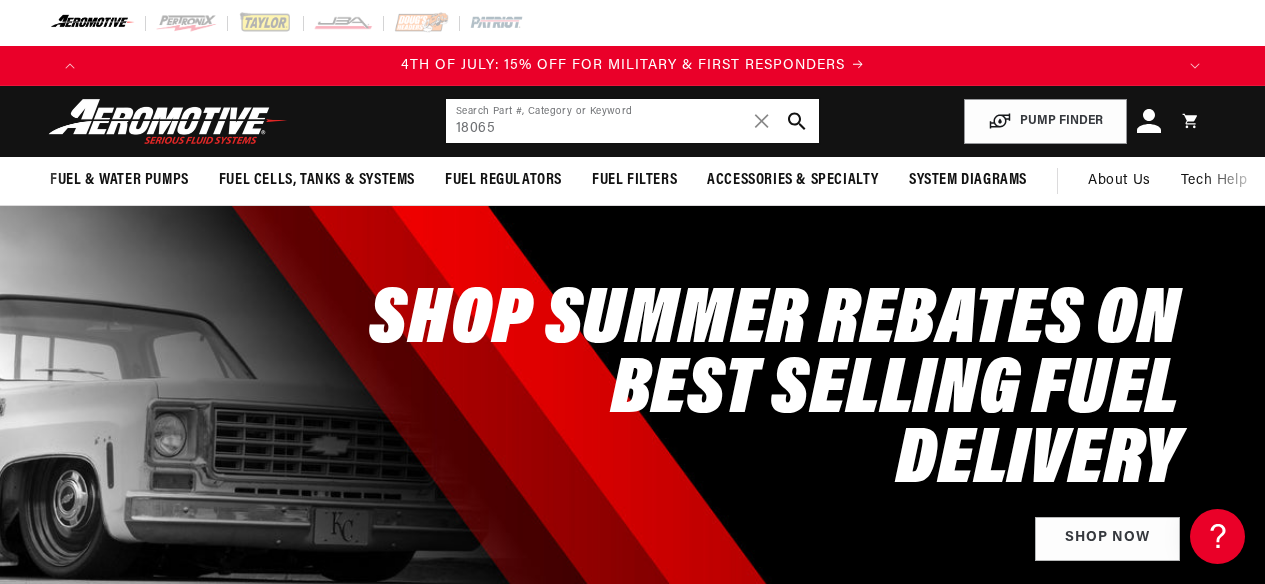 click on "18065" at bounding box center [632, 121] 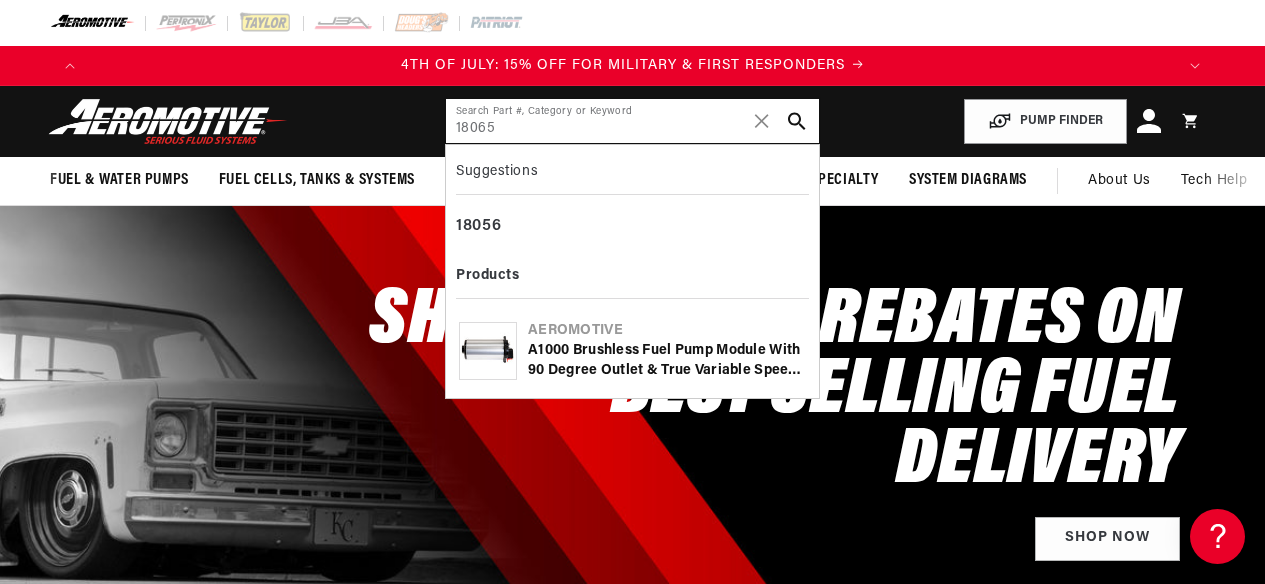 scroll, scrollTop: 0, scrollLeft: 1085, axis: horizontal 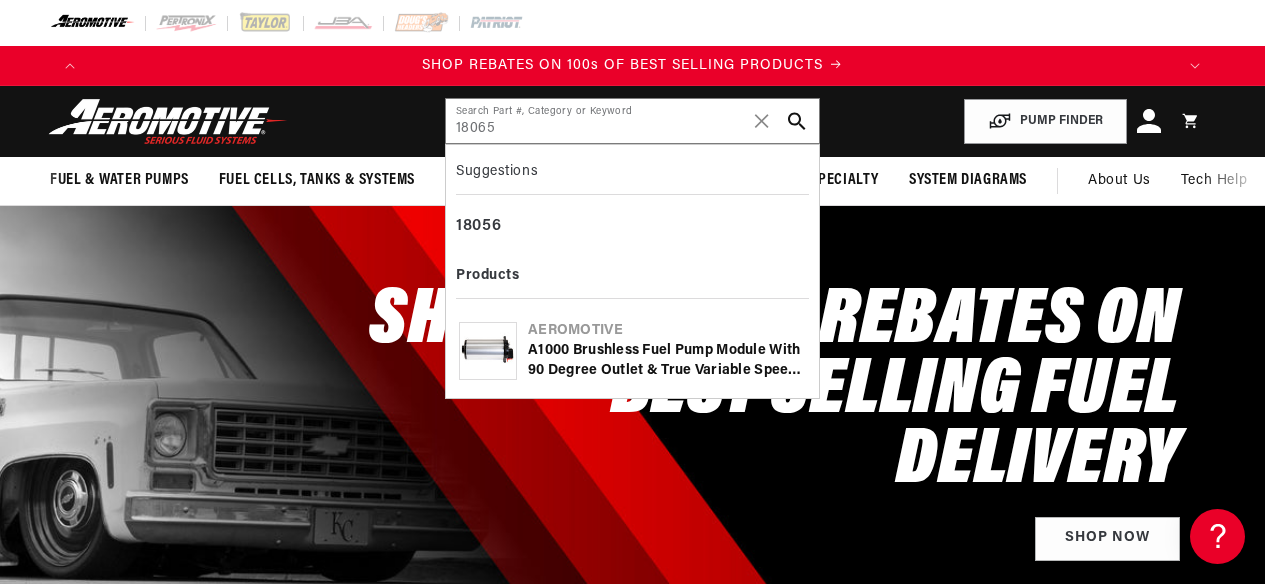 click on "A1000 Brushless Fuel Pump Module with 90 Degree Outlet & True Variable Speed Controller" at bounding box center [667, 360] 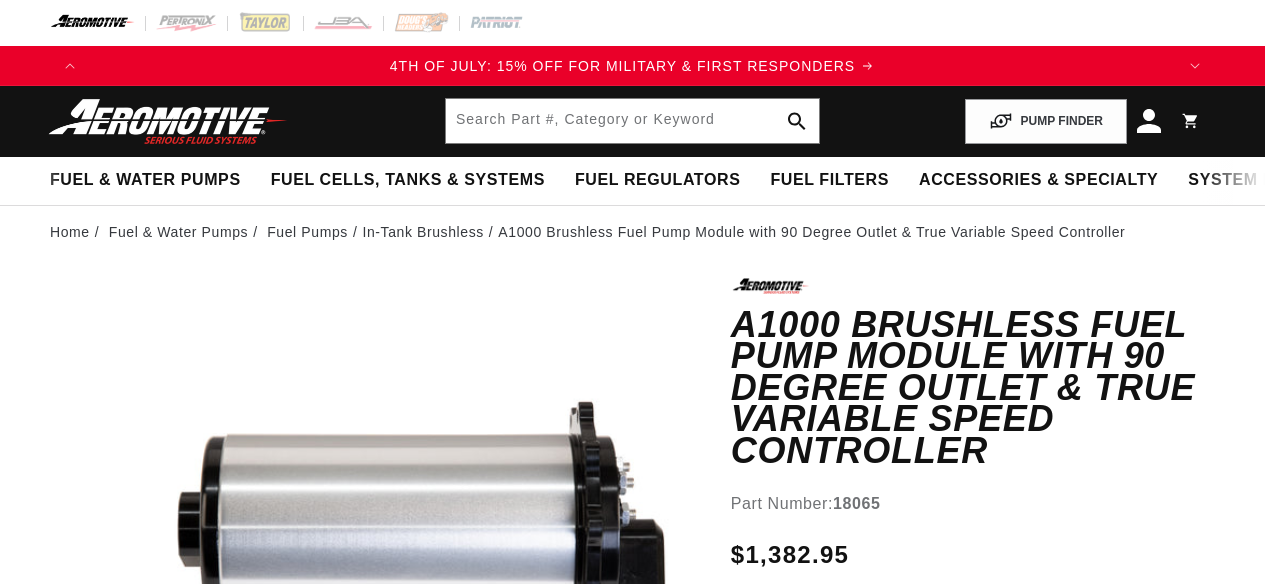 scroll, scrollTop: 0, scrollLeft: 0, axis: both 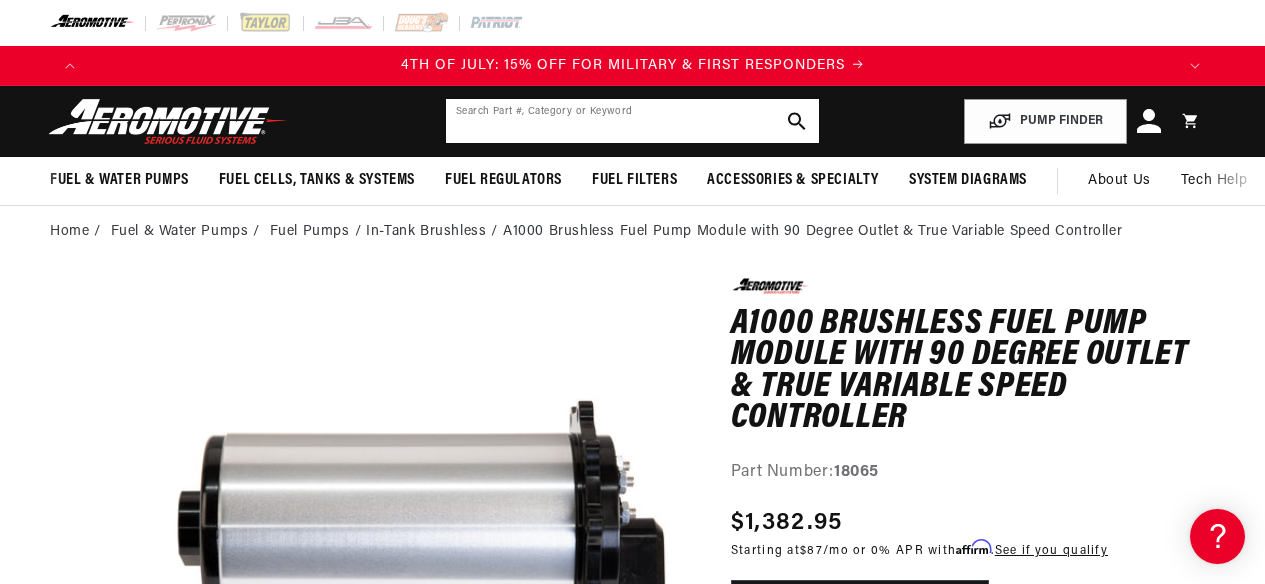 click at bounding box center (632, 121) 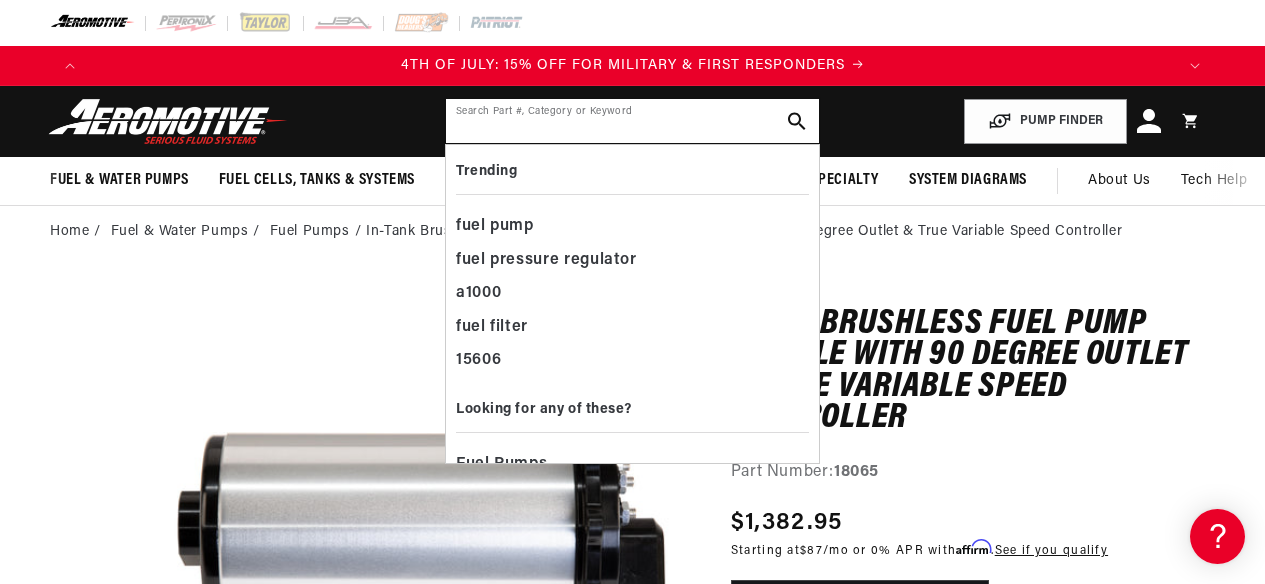 paste on "18389" 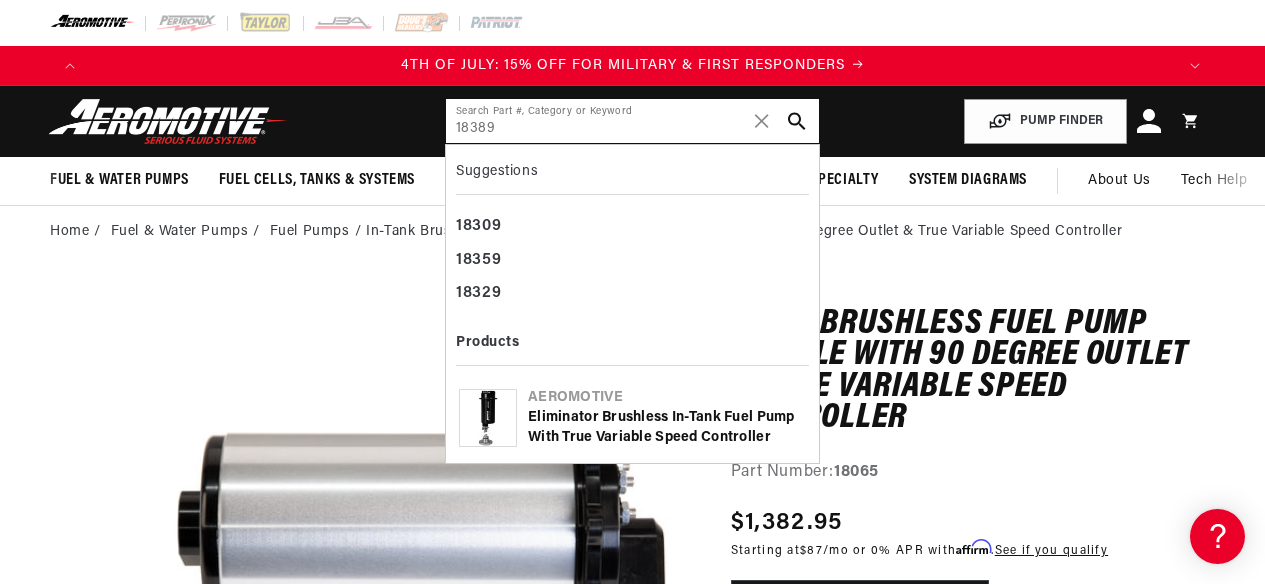 type on "18389" 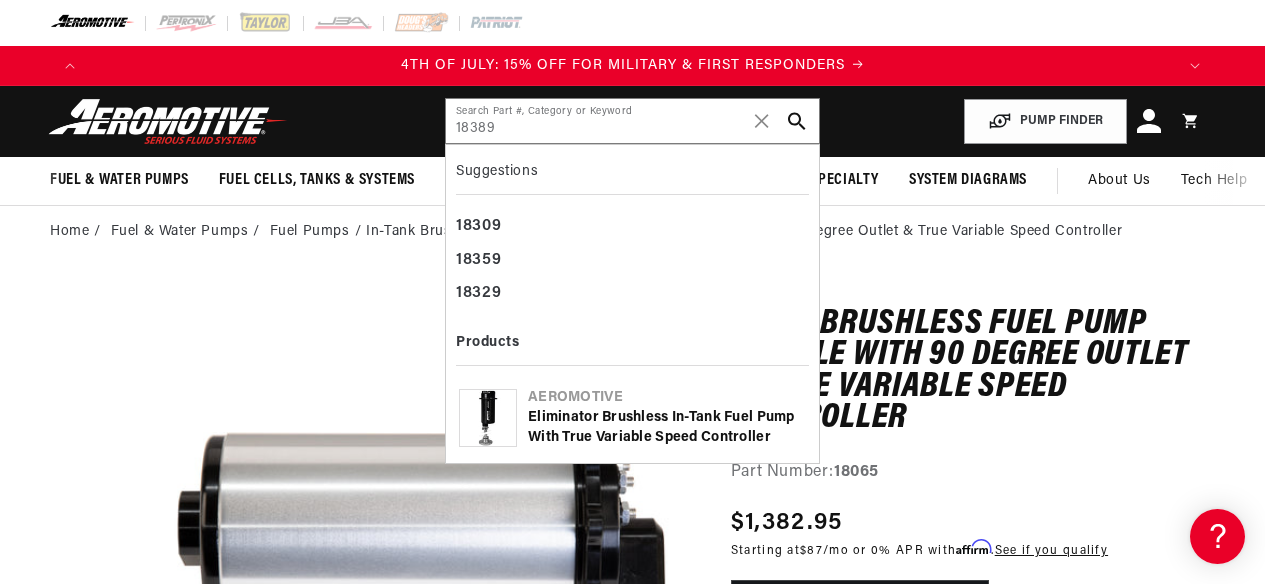 click on "Eliminator Brushless In-Tank Fuel Pump with True Variable Speed Controller" at bounding box center (667, 427) 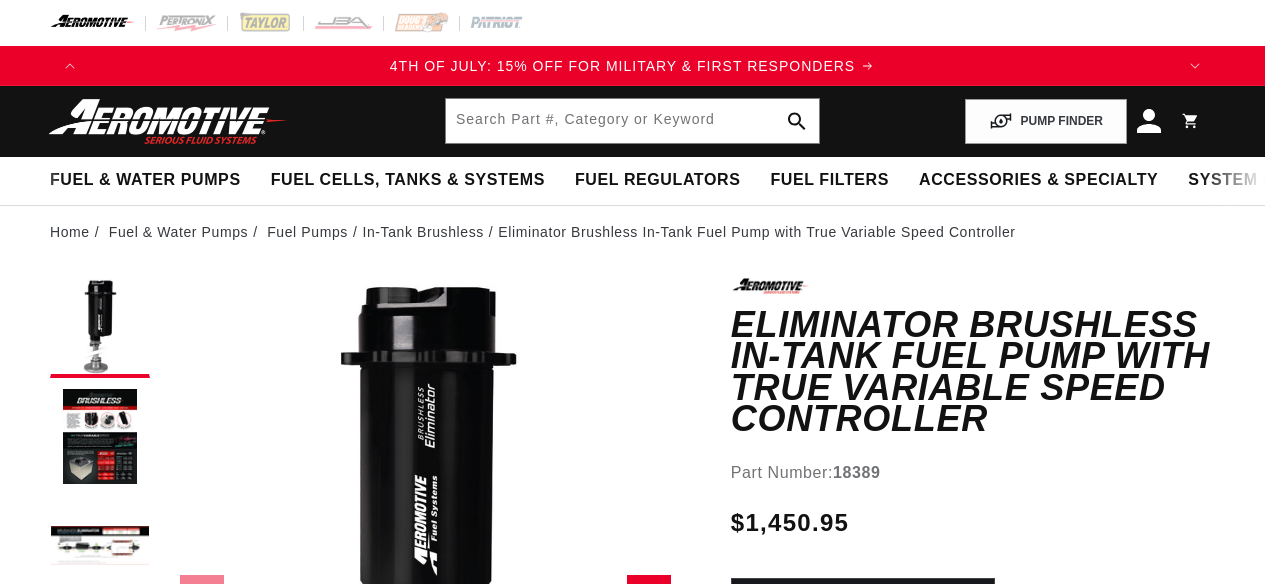 scroll, scrollTop: 0, scrollLeft: 0, axis: both 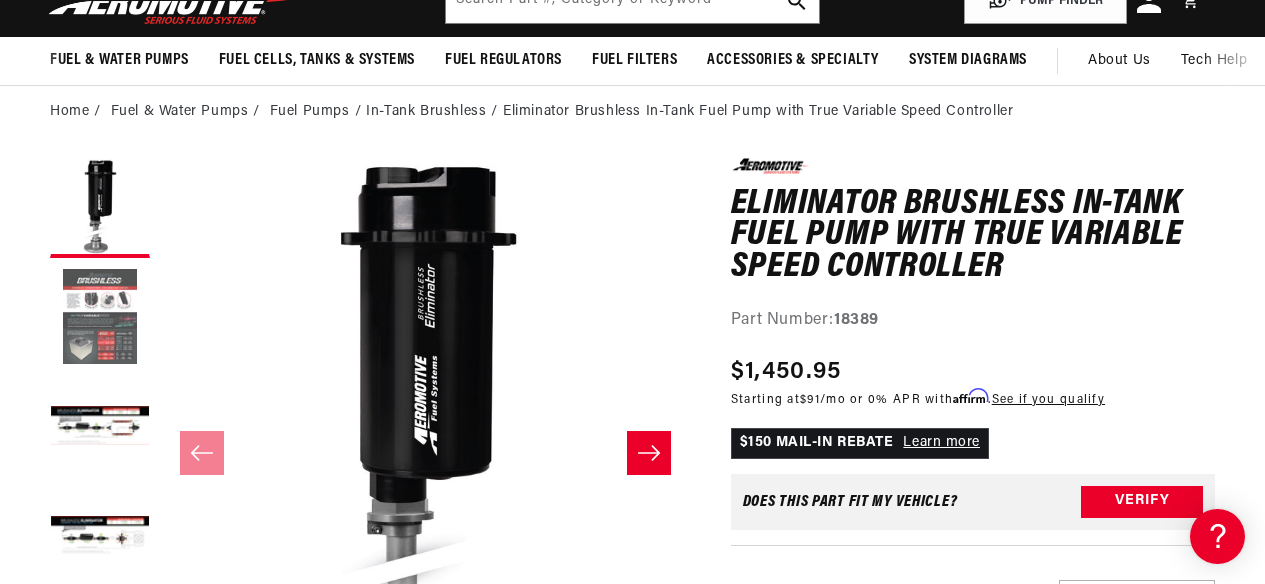 click at bounding box center [100, 318] 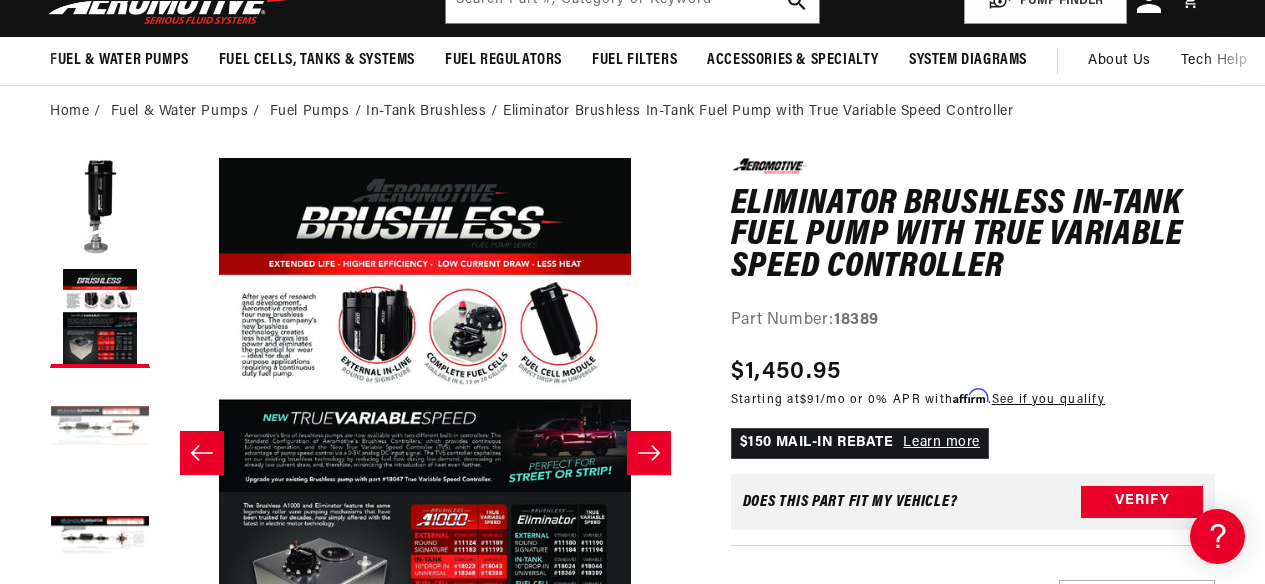 click at bounding box center (100, 428) 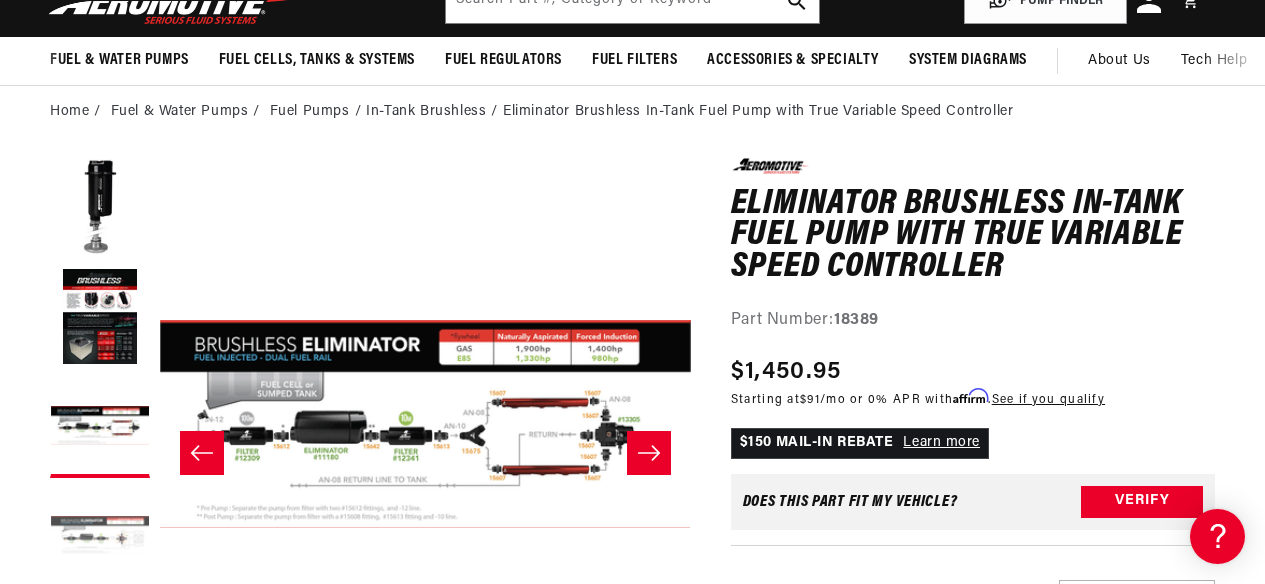 scroll, scrollTop: 0, scrollLeft: 2170, axis: horizontal 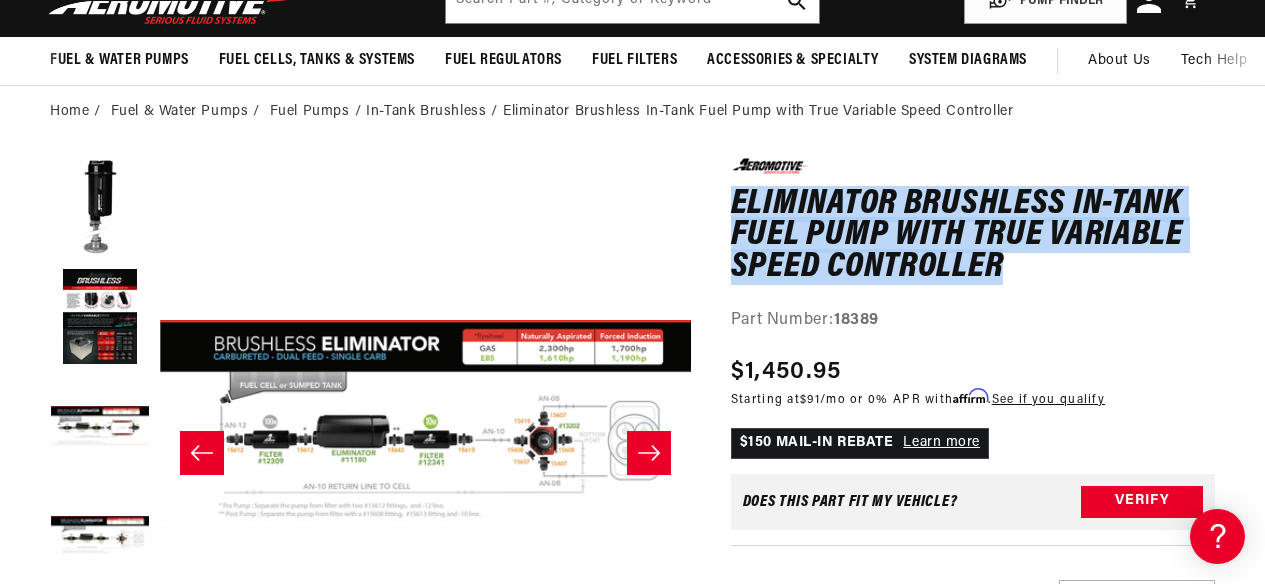 drag, startPoint x: 735, startPoint y: 199, endPoint x: 1011, endPoint y: 261, distance: 282.87805 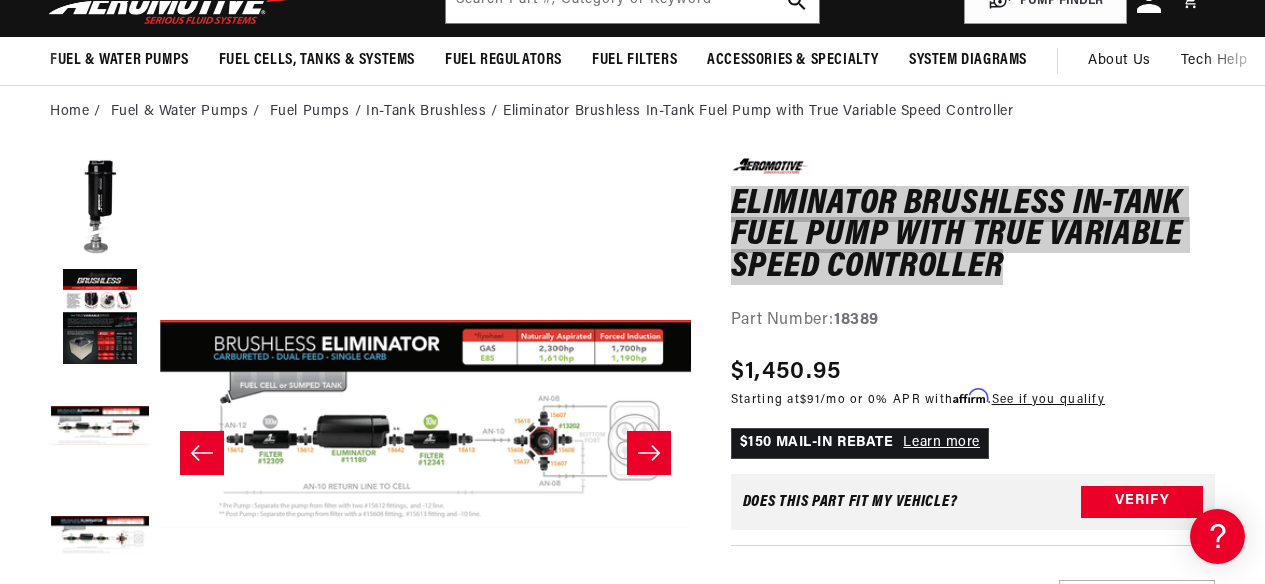 scroll, scrollTop: 0, scrollLeft: 1085, axis: horizontal 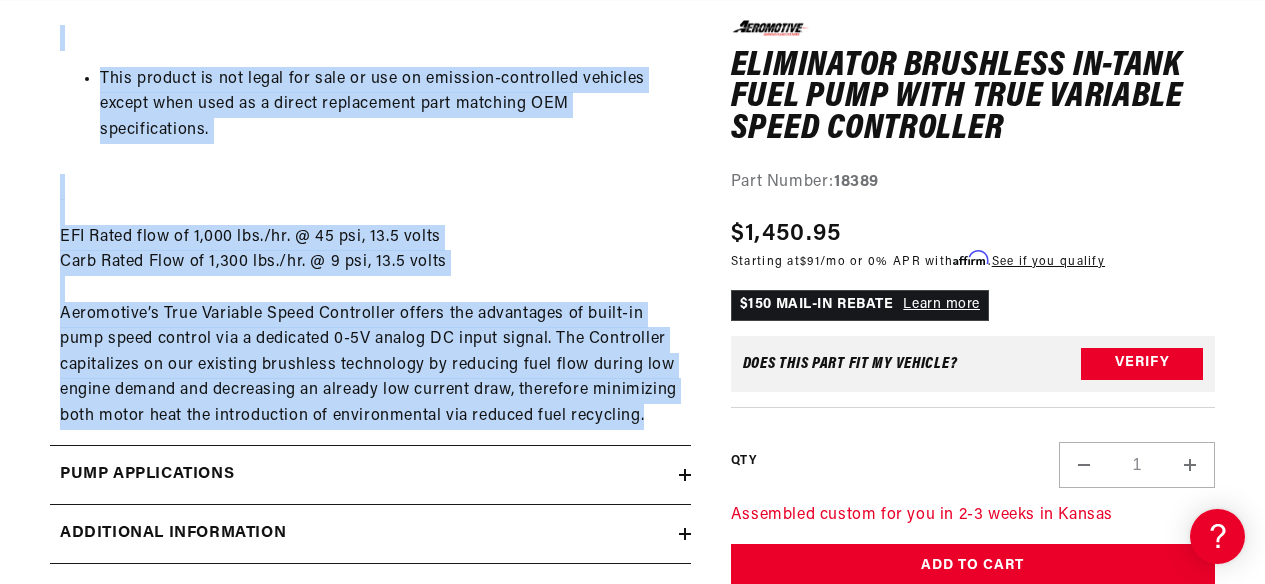 drag, startPoint x: 62, startPoint y: 204, endPoint x: 659, endPoint y: 414, distance: 632.8578 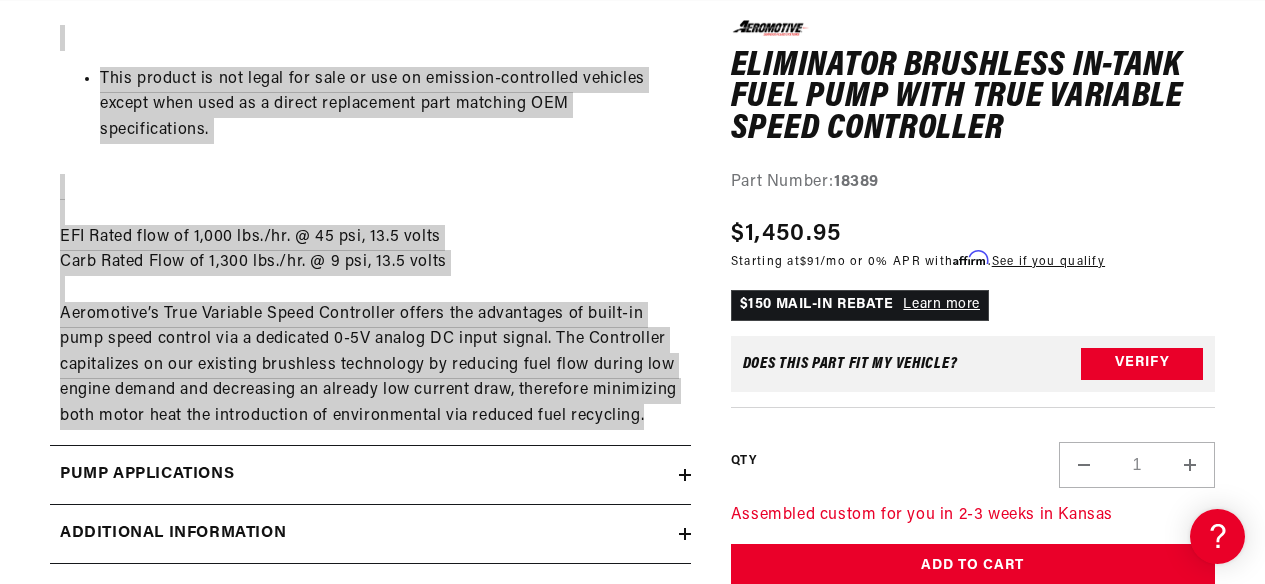 scroll, scrollTop: 0, scrollLeft: 1085, axis: horizontal 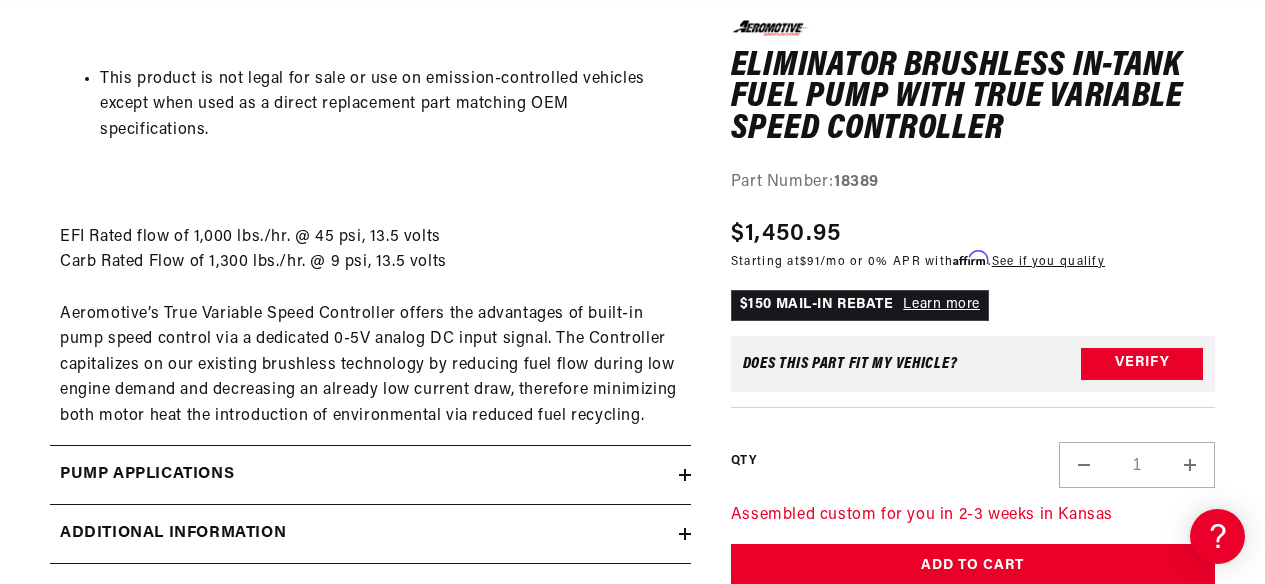 click on "Pump Applications" at bounding box center (370, 475) 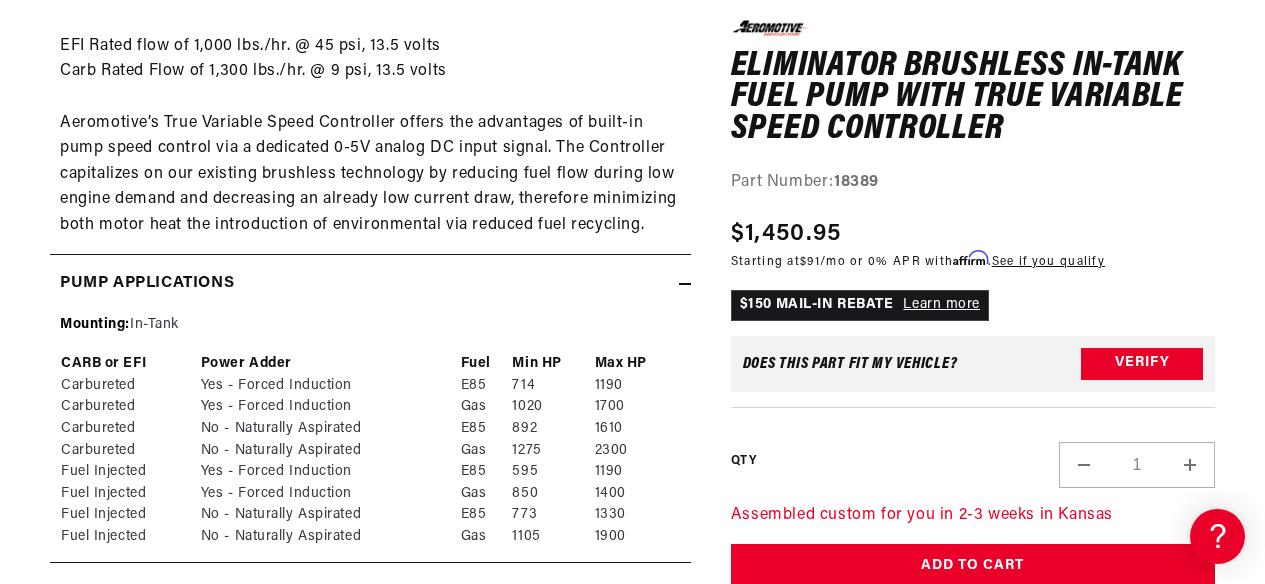 scroll, scrollTop: 3131, scrollLeft: 0, axis: vertical 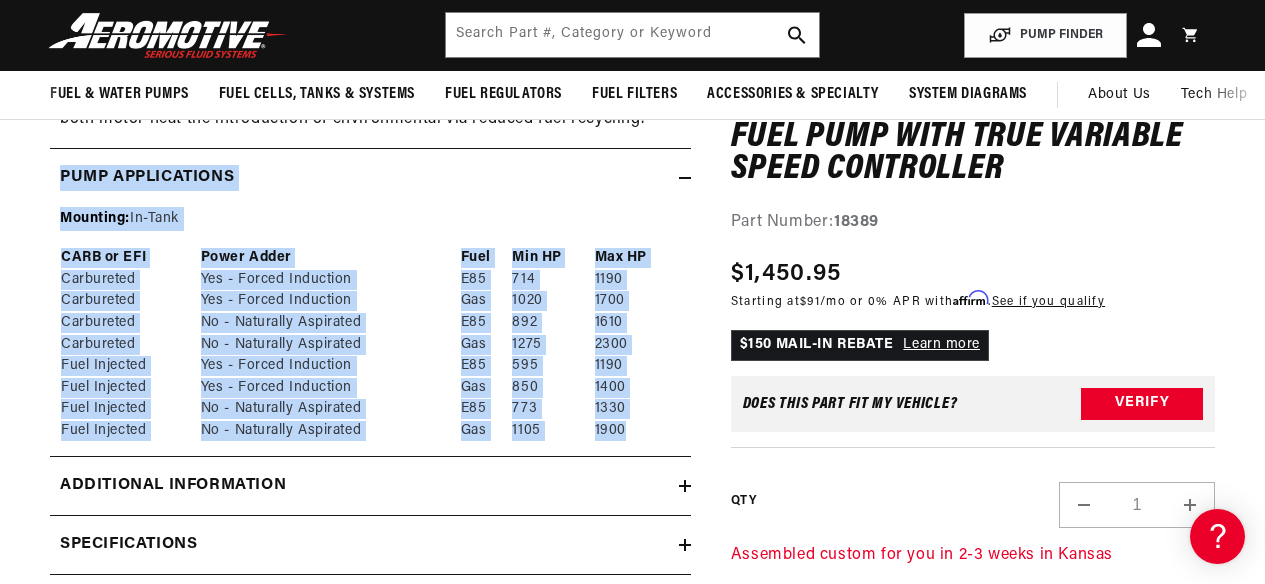 drag, startPoint x: 627, startPoint y: 431, endPoint x: 63, endPoint y: 186, distance: 614.91547 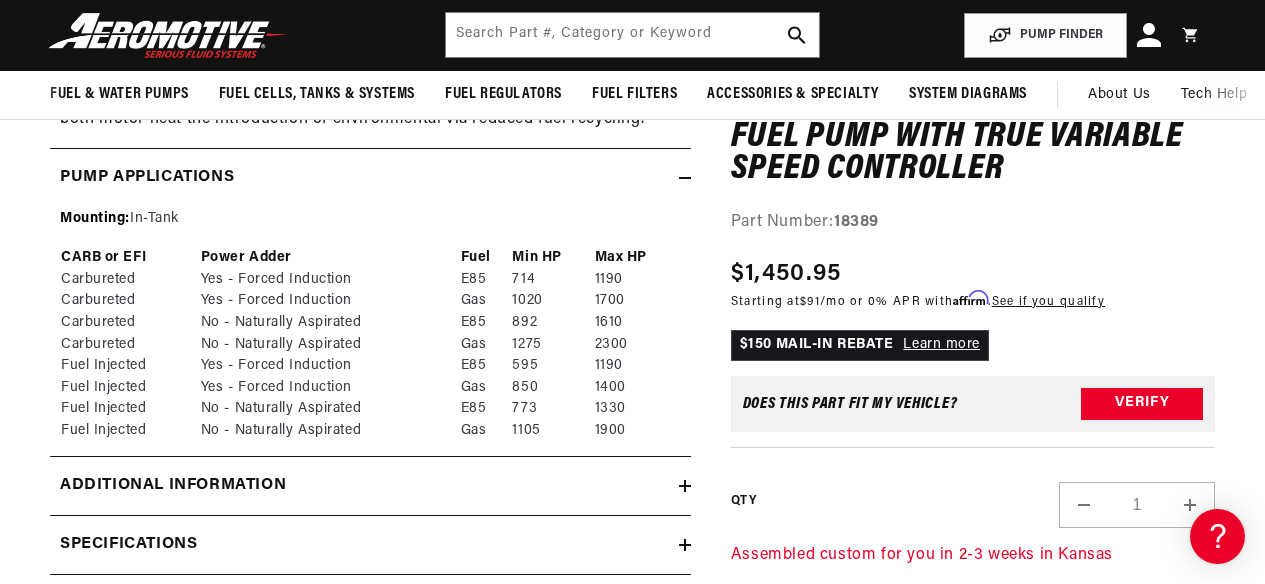 click on "Additional information" at bounding box center (364, 486) 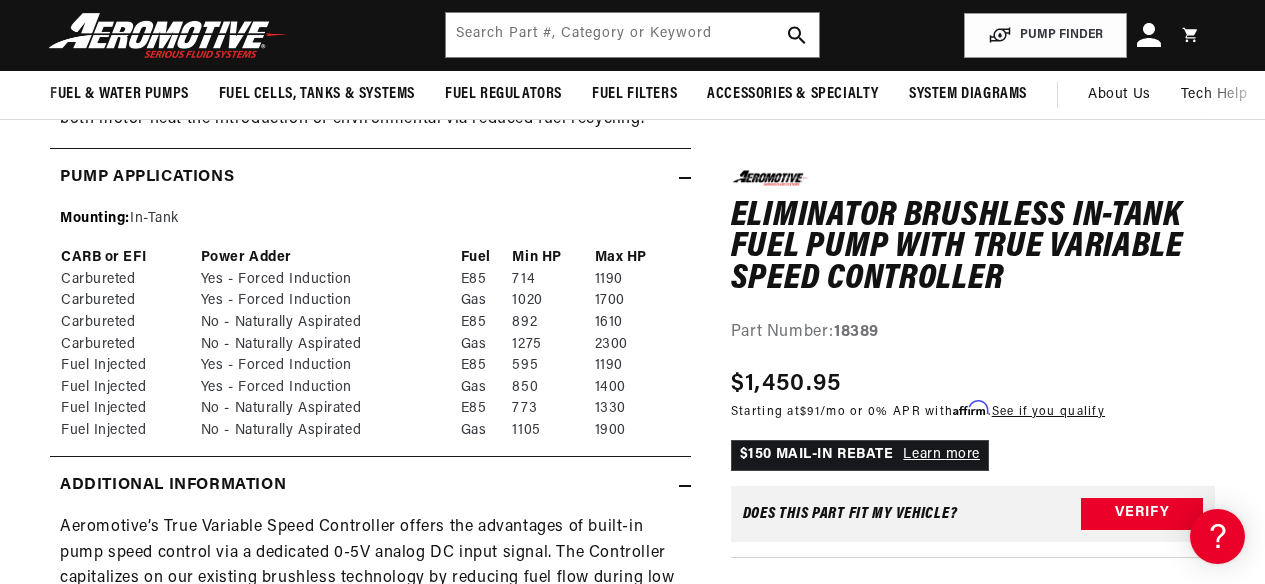 scroll, scrollTop: 0, scrollLeft: 1085, axis: horizontal 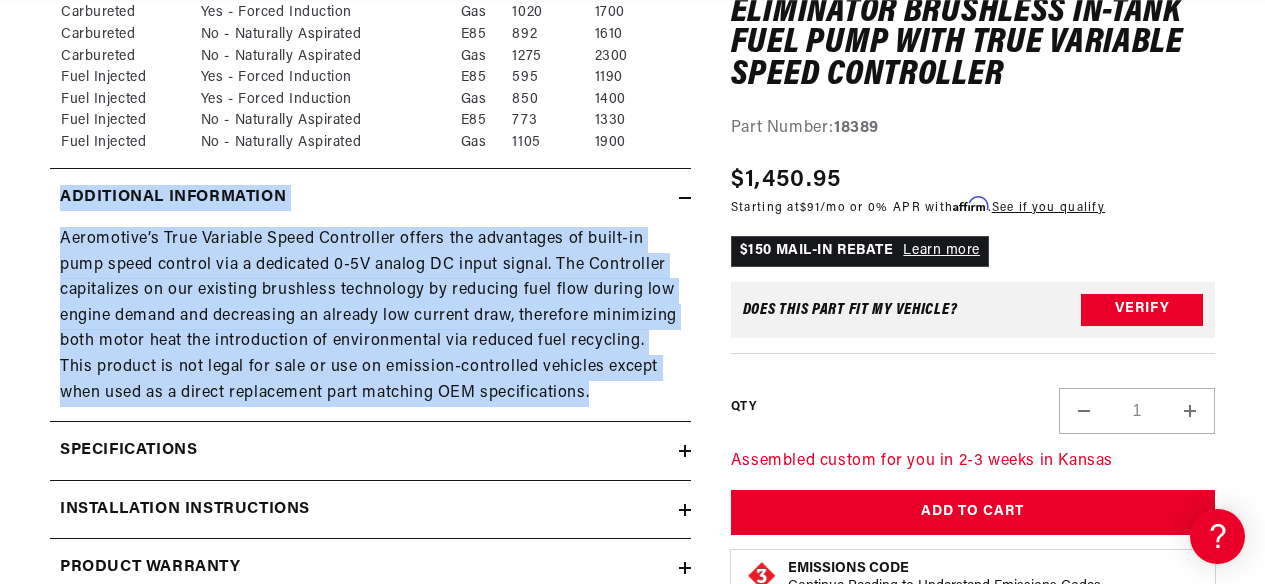 drag, startPoint x: 59, startPoint y: 189, endPoint x: 579, endPoint y: 389, distance: 557.13556 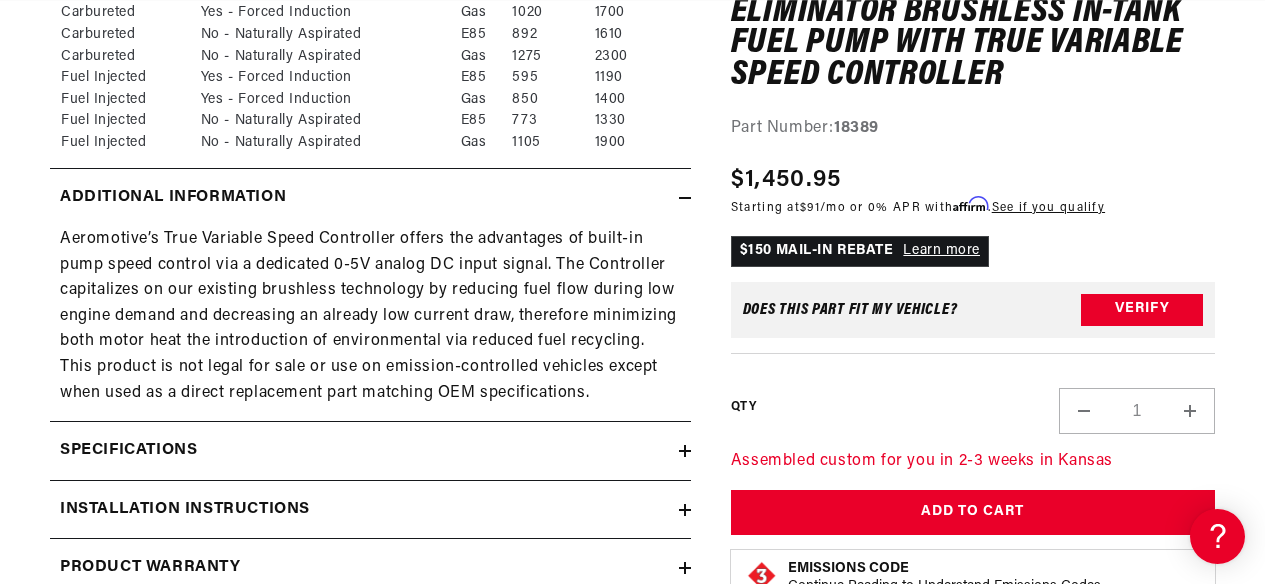 click on "Specifications" at bounding box center (364, 451) 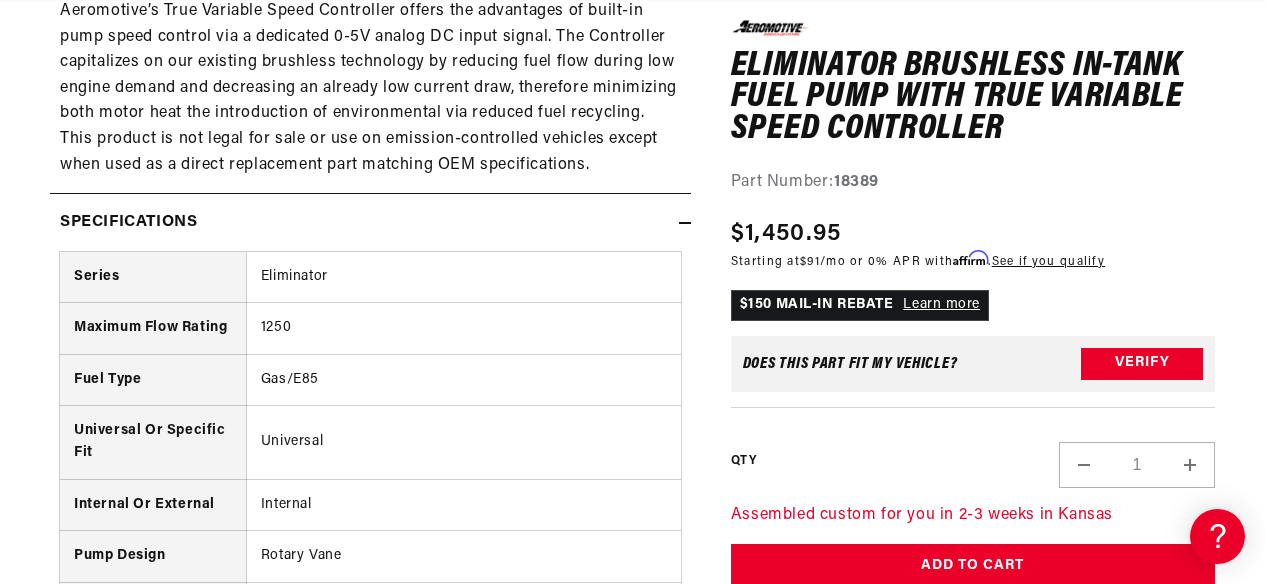 scroll, scrollTop: 3693, scrollLeft: 0, axis: vertical 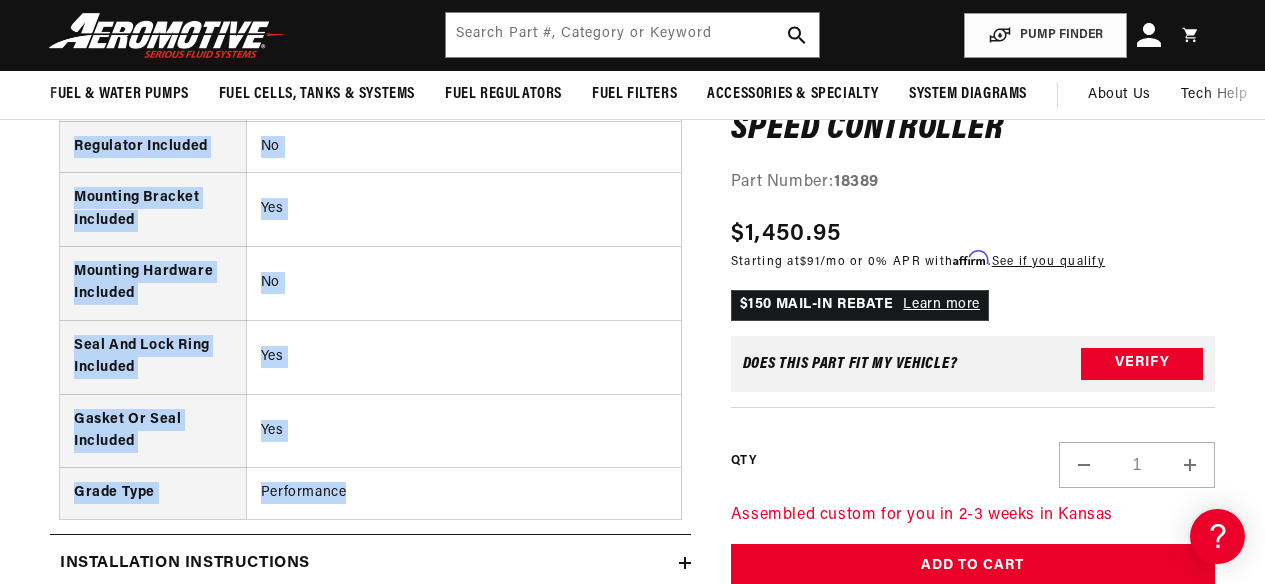 drag, startPoint x: 58, startPoint y: 181, endPoint x: 643, endPoint y: 497, distance: 664.8917 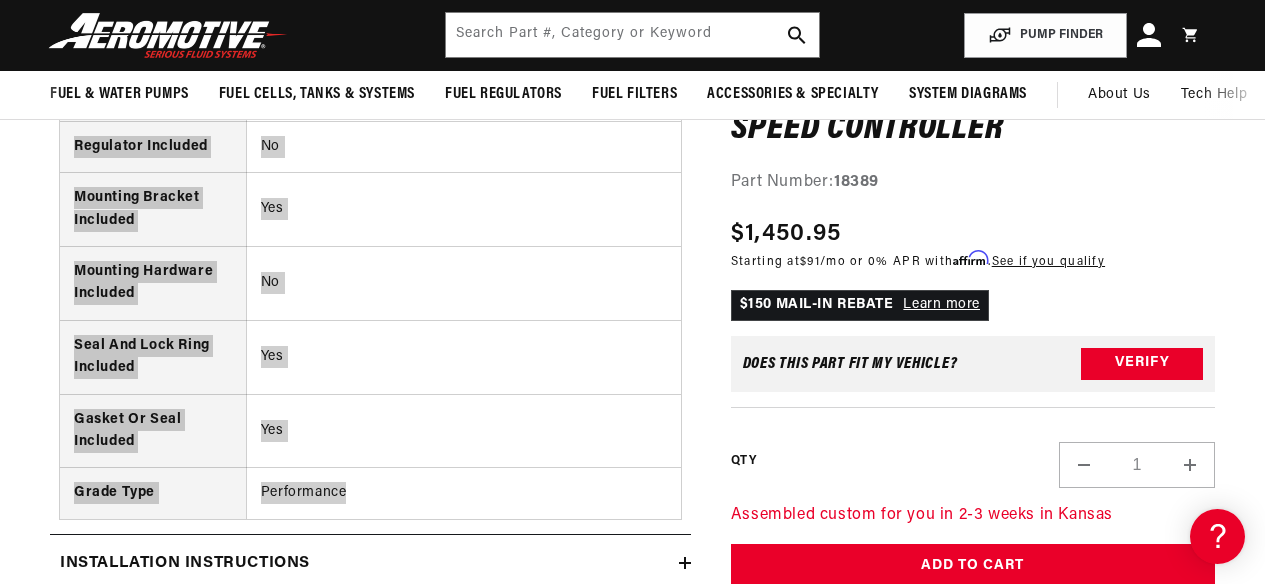 scroll, scrollTop: 0, scrollLeft: 2170, axis: horizontal 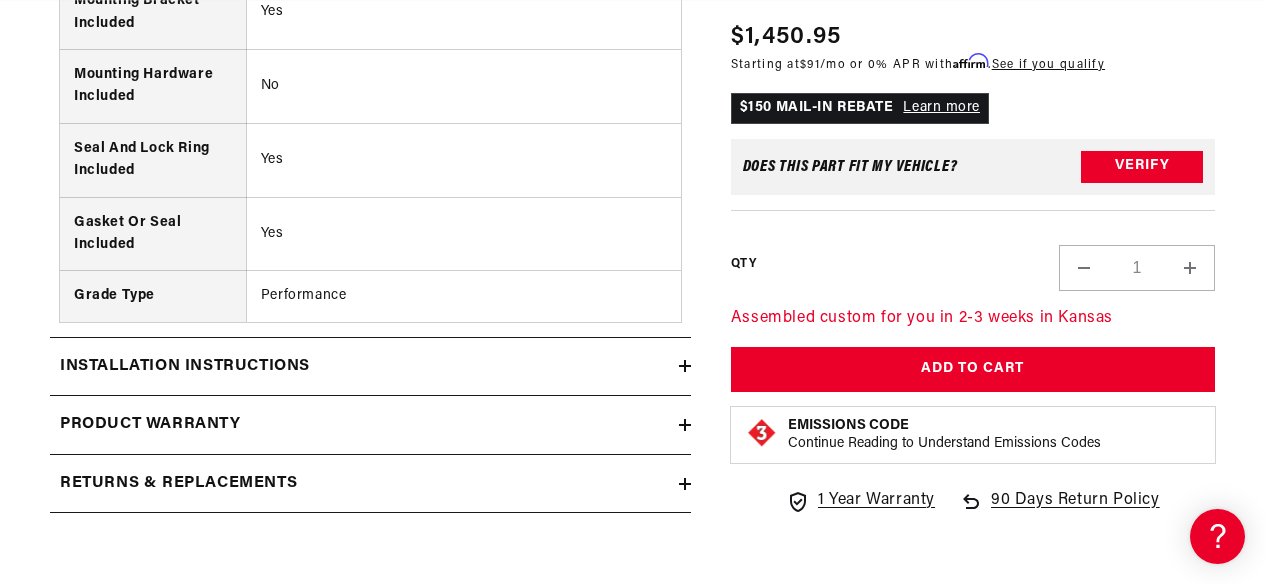 click on "Installation Instructions" at bounding box center [364, 367] 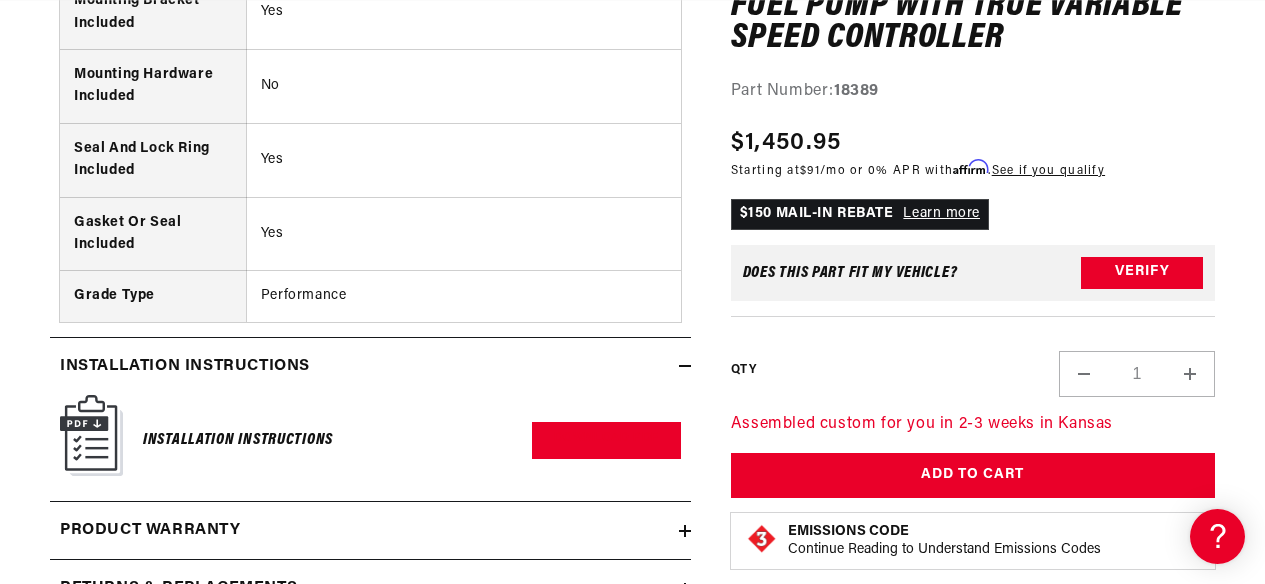 scroll, scrollTop: 0, scrollLeft: 2170, axis: horizontal 